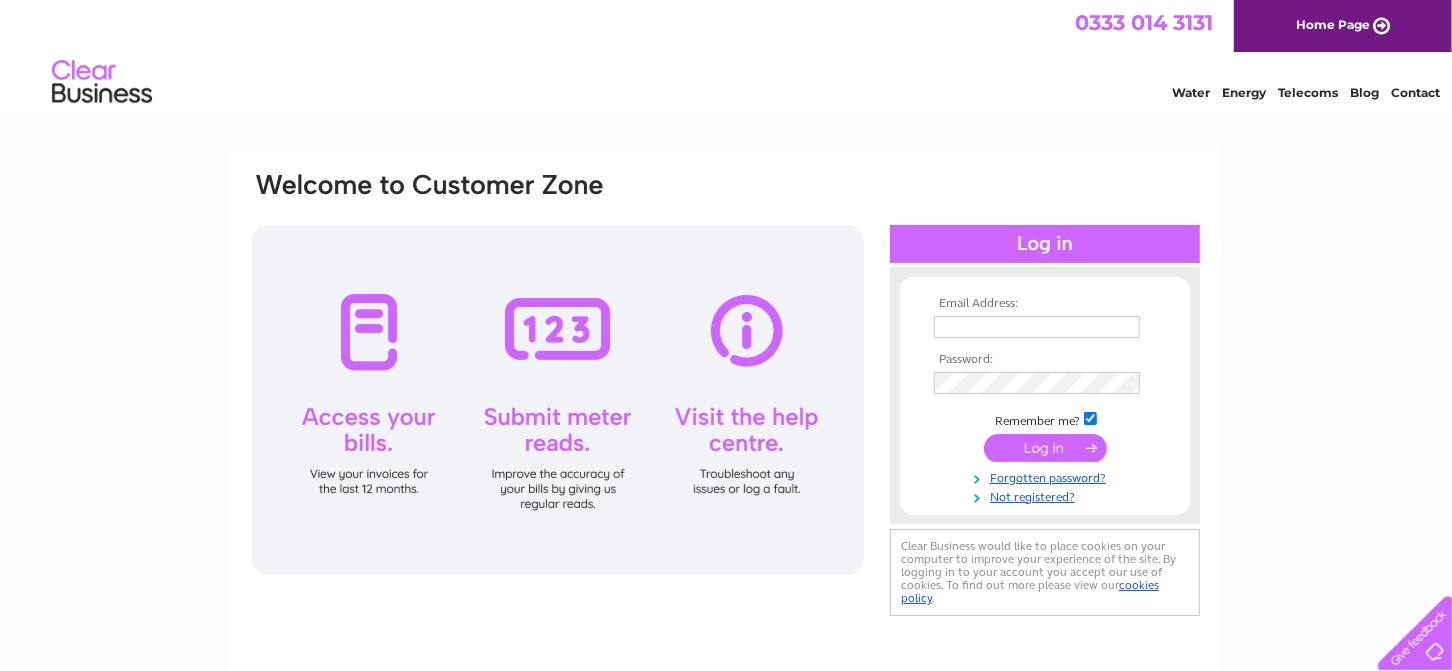 scroll, scrollTop: 0, scrollLeft: 0, axis: both 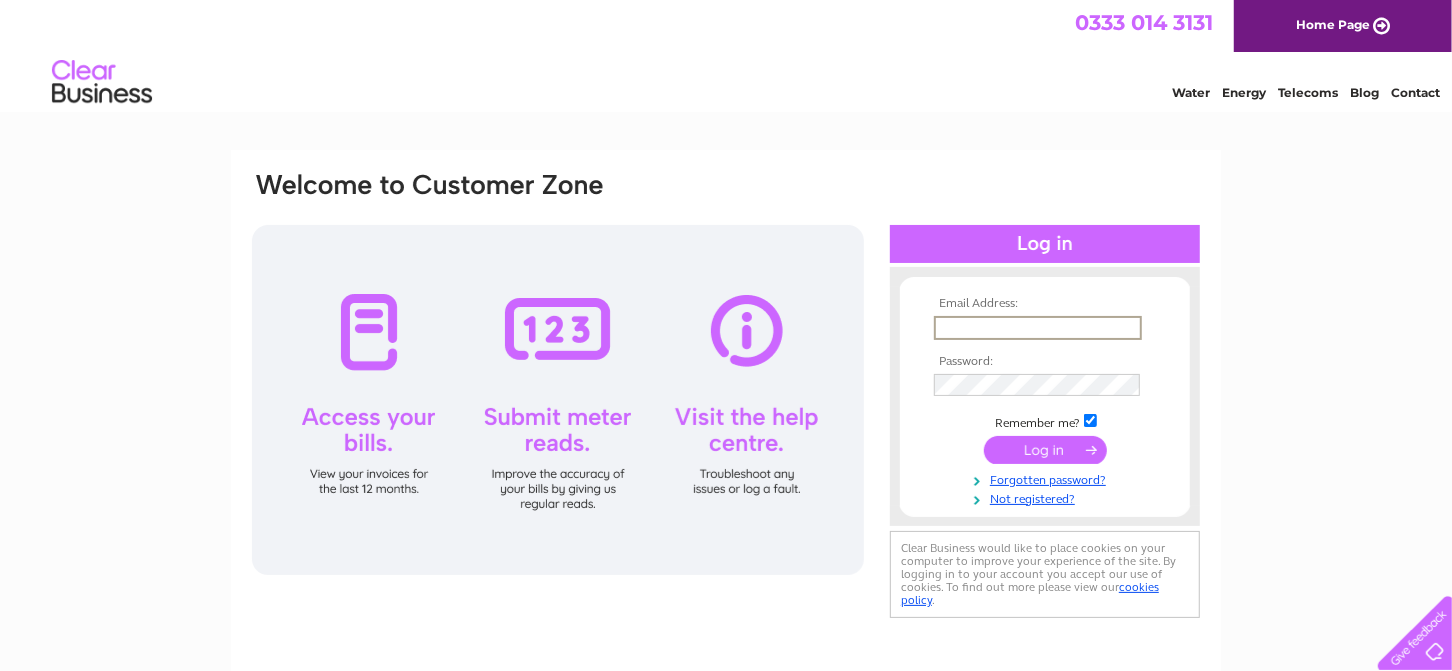 click at bounding box center (1038, 328) 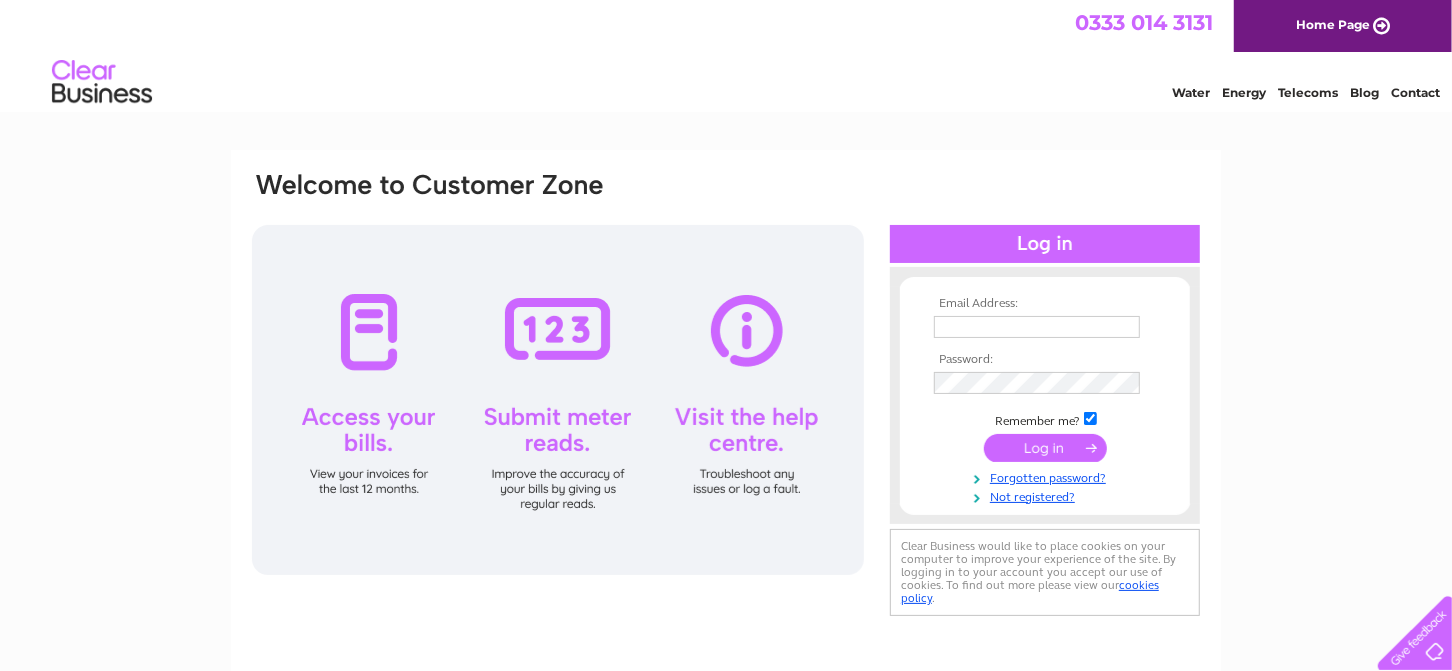 click on "Got it" at bounding box center [110, 1152] 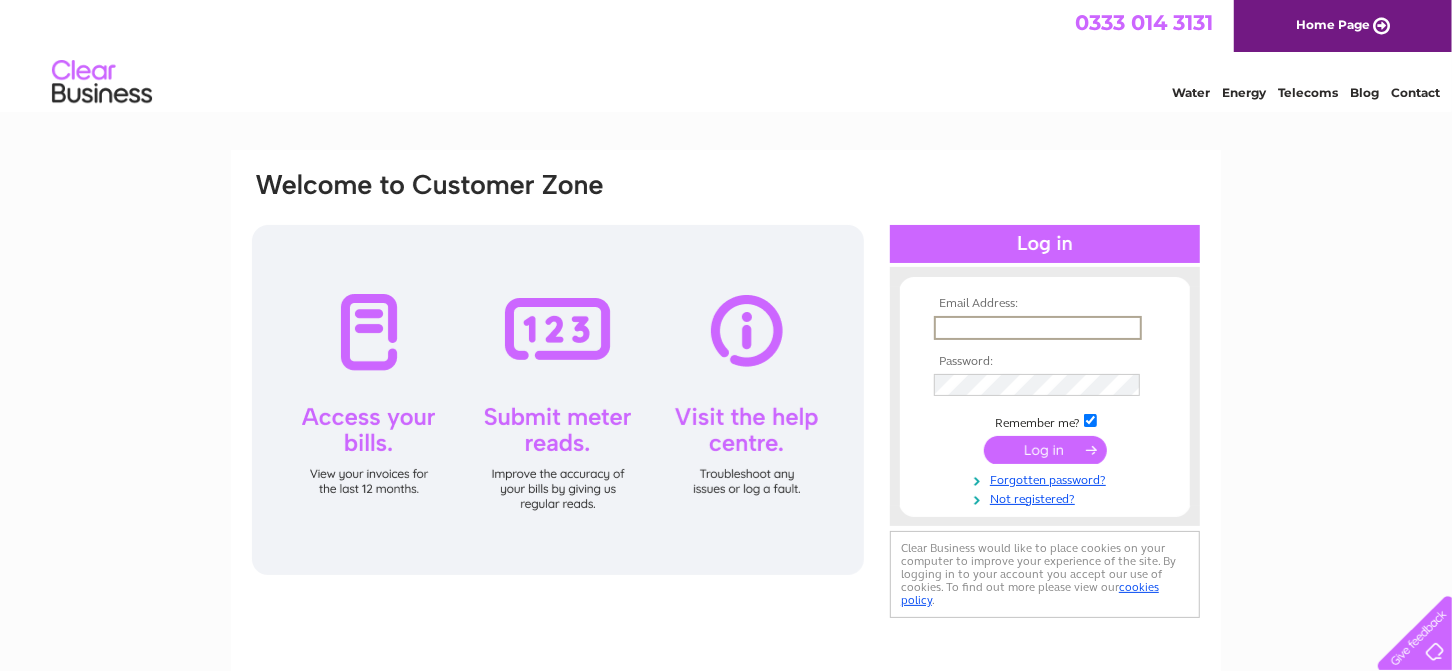type on "[USERNAME]@[DOMAIN]" 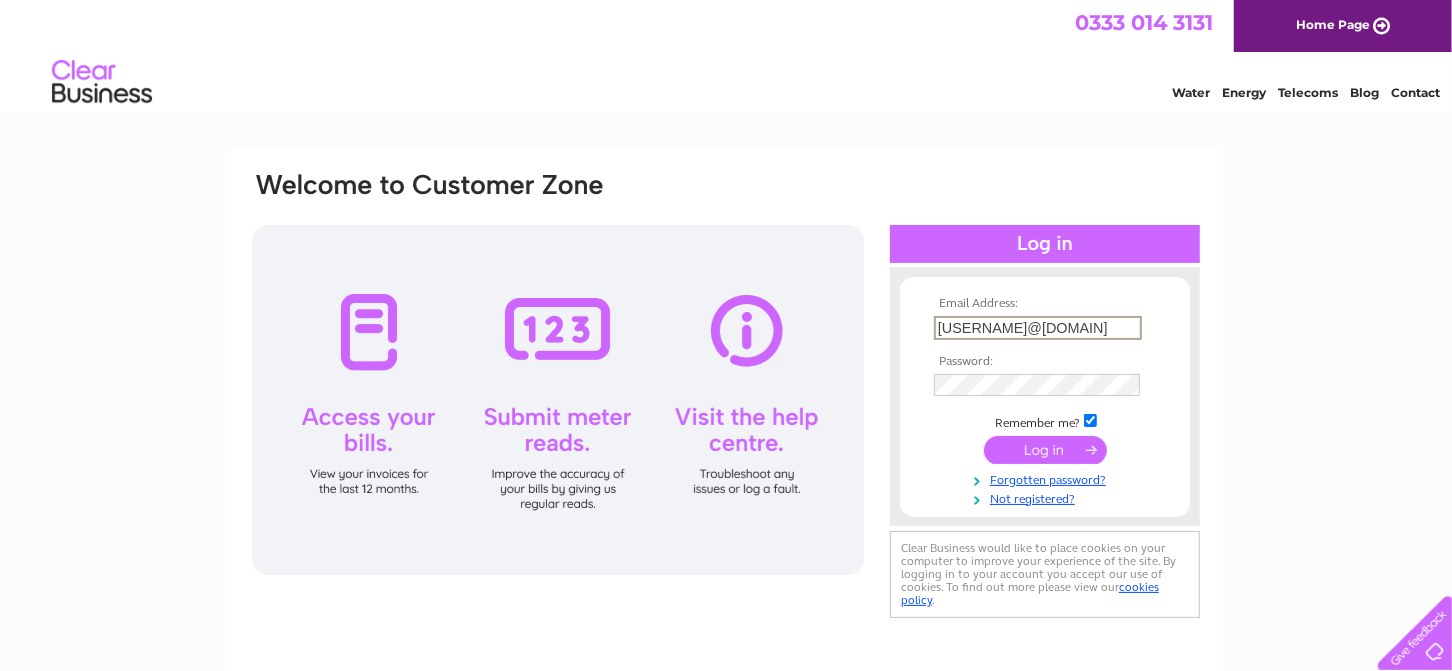 click on "Password:" at bounding box center (1045, 362) 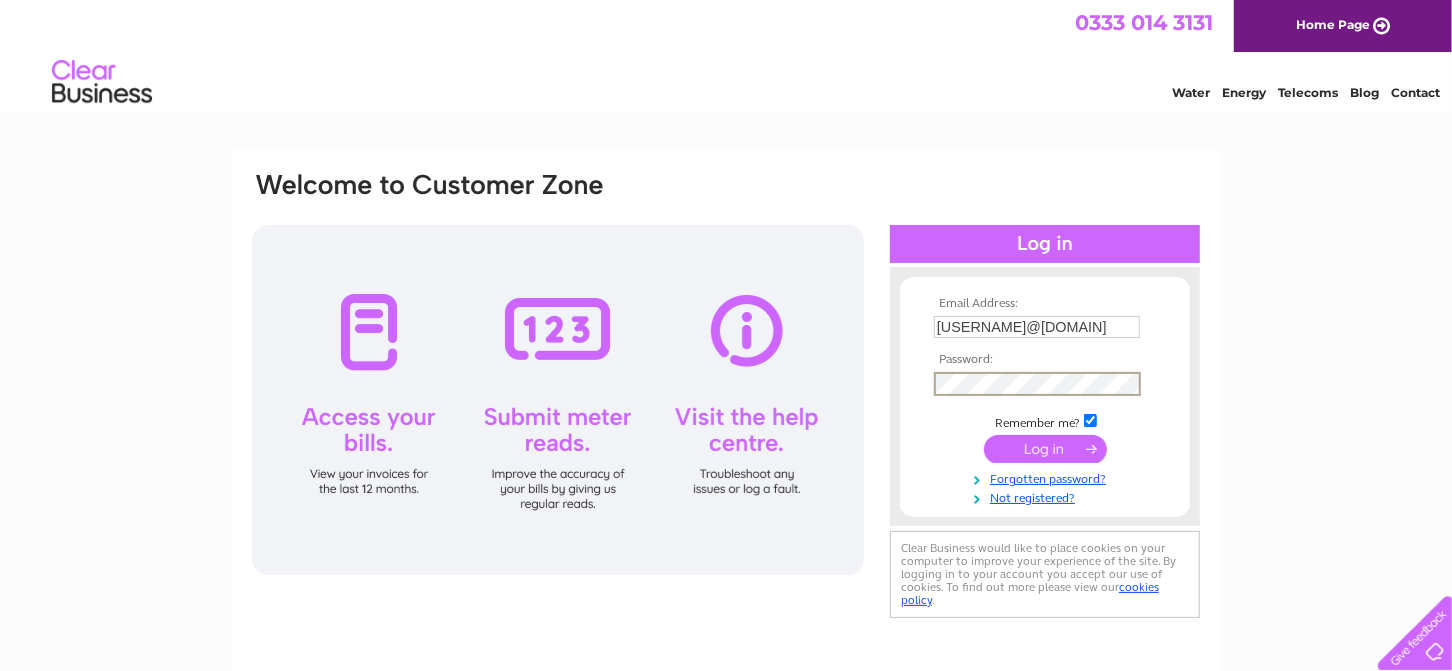 click at bounding box center (1045, 449) 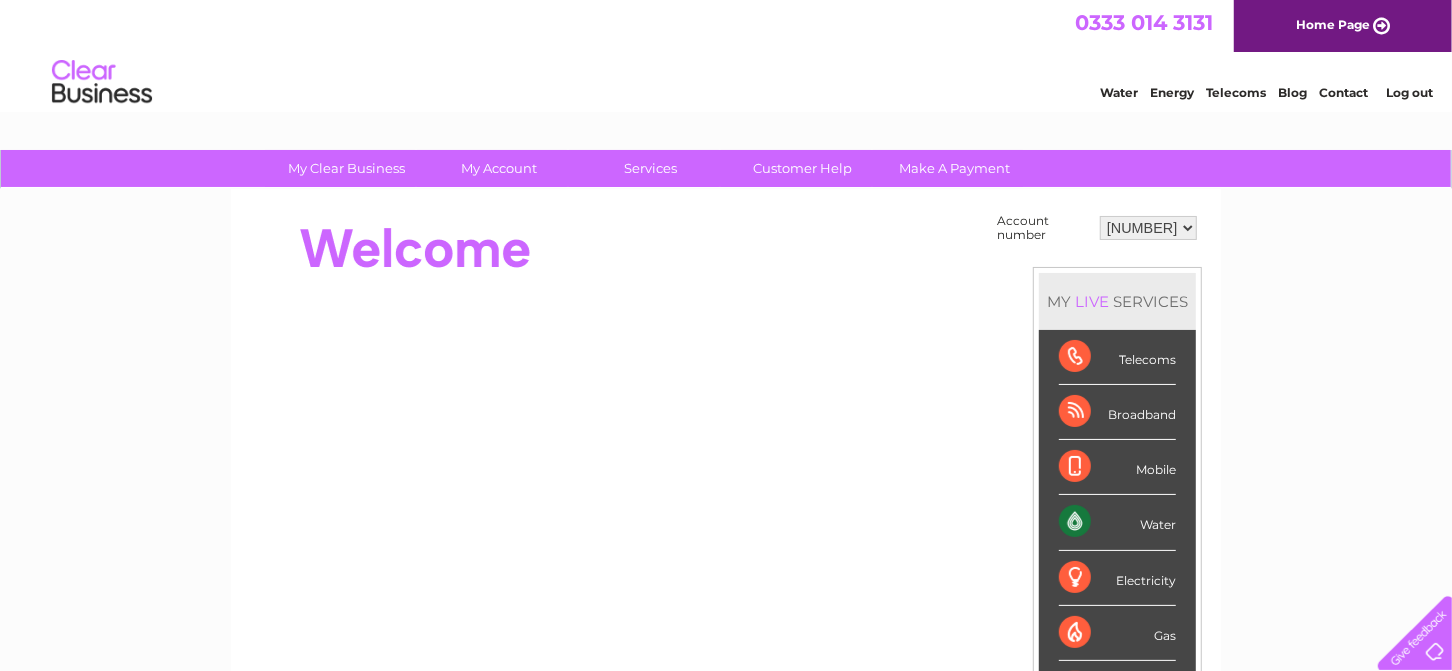 scroll, scrollTop: 0, scrollLeft: 0, axis: both 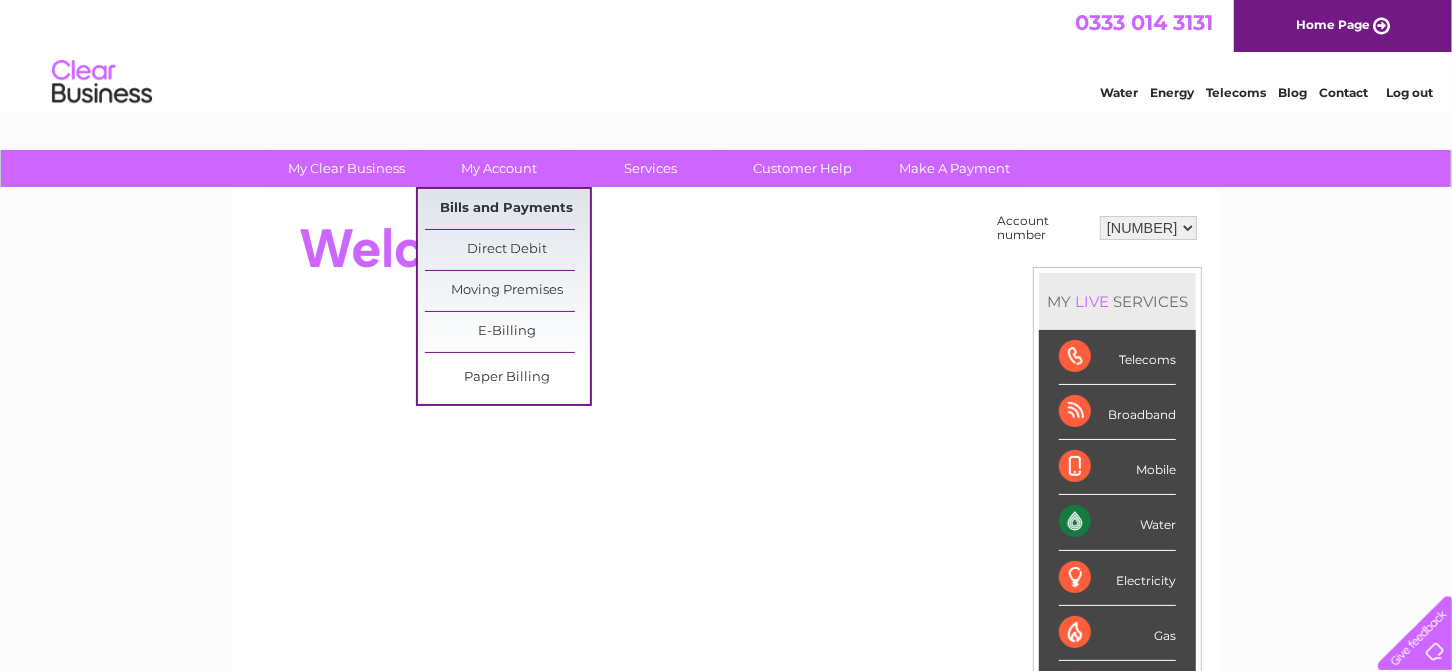 click on "Bills and Payments" at bounding box center (507, 209) 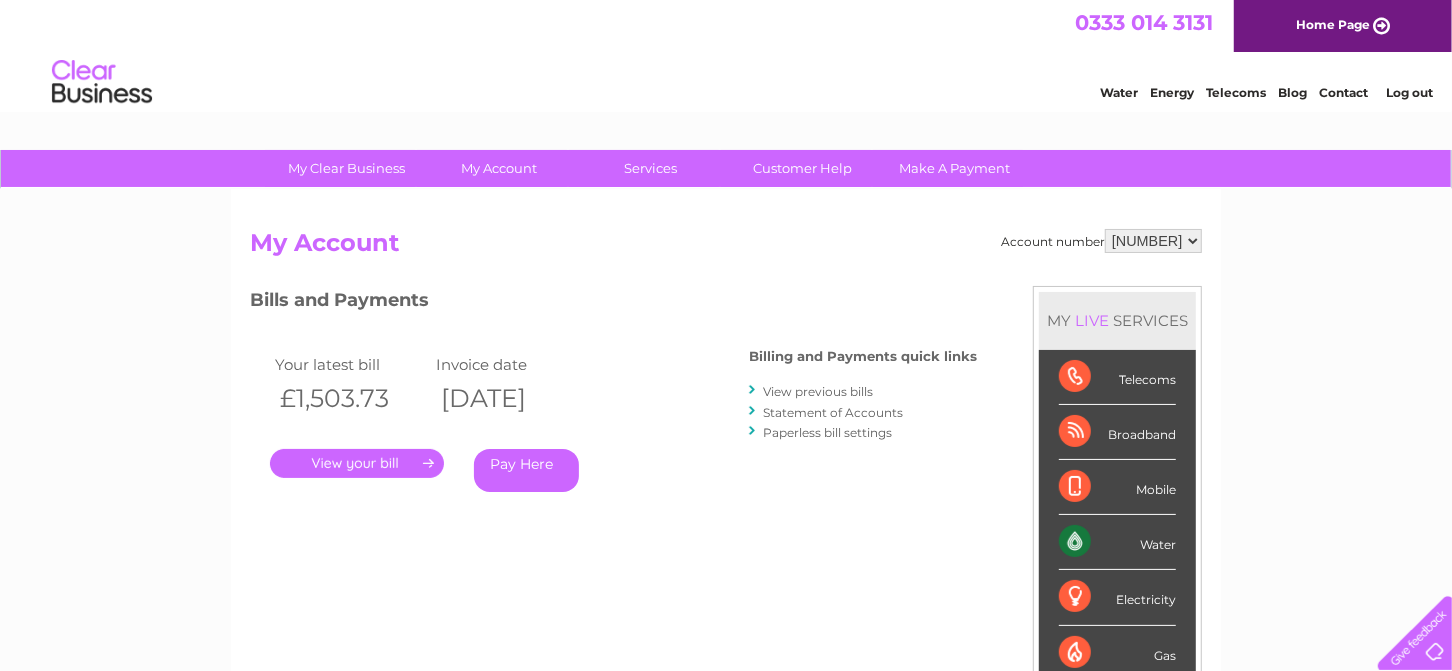 scroll, scrollTop: 0, scrollLeft: 0, axis: both 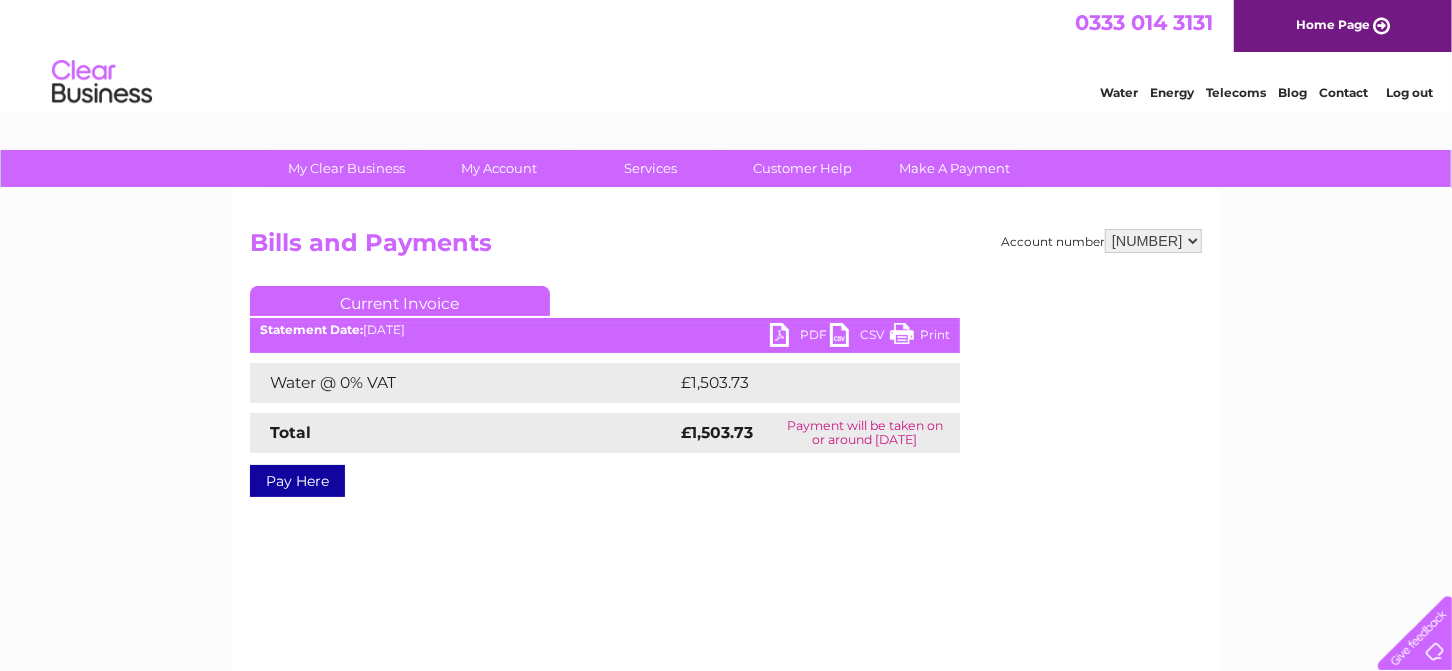 click on "PDF" at bounding box center (800, 337) 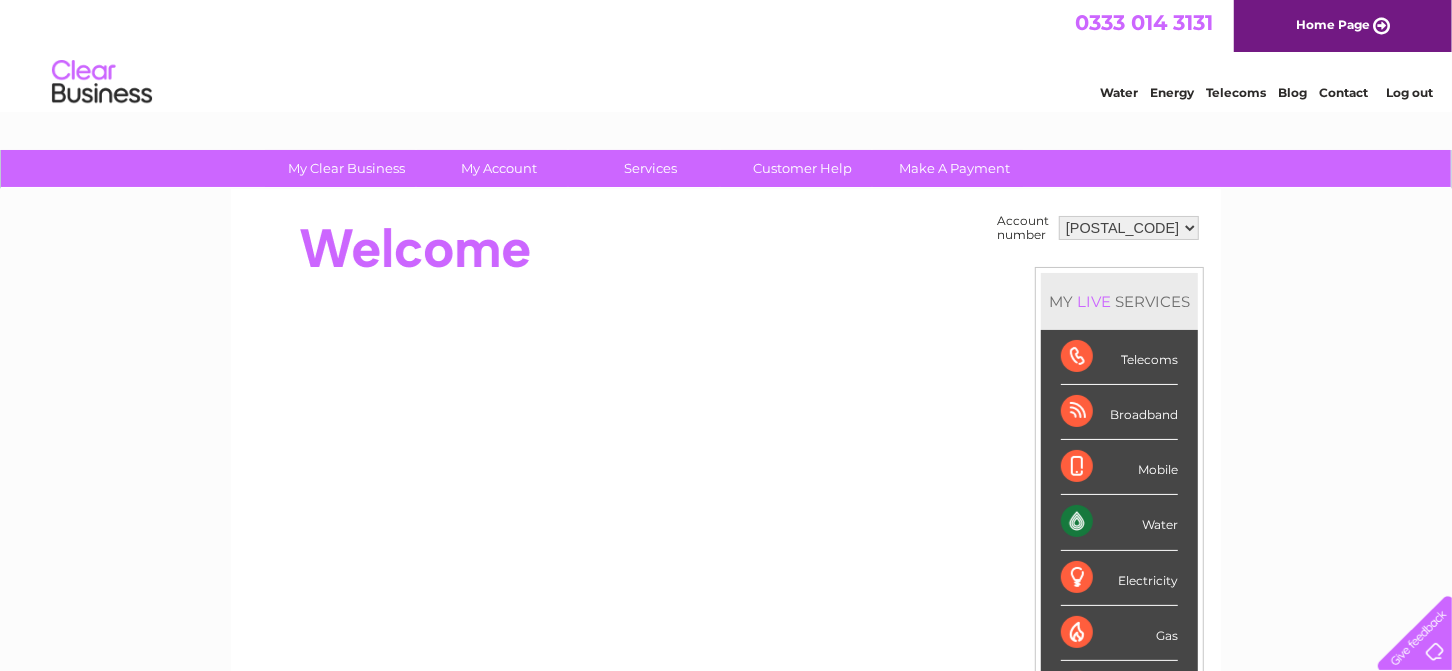 scroll, scrollTop: 0, scrollLeft: 0, axis: both 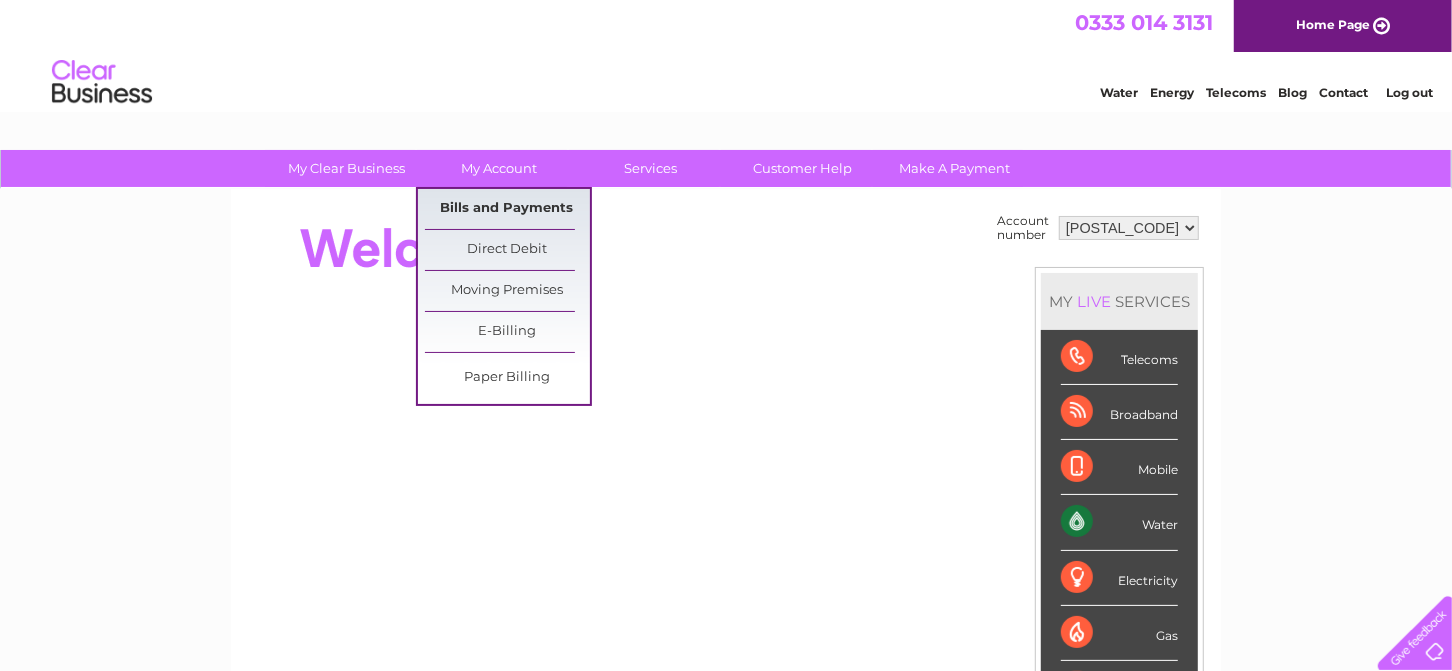 click on "Bills and Payments" at bounding box center (507, 209) 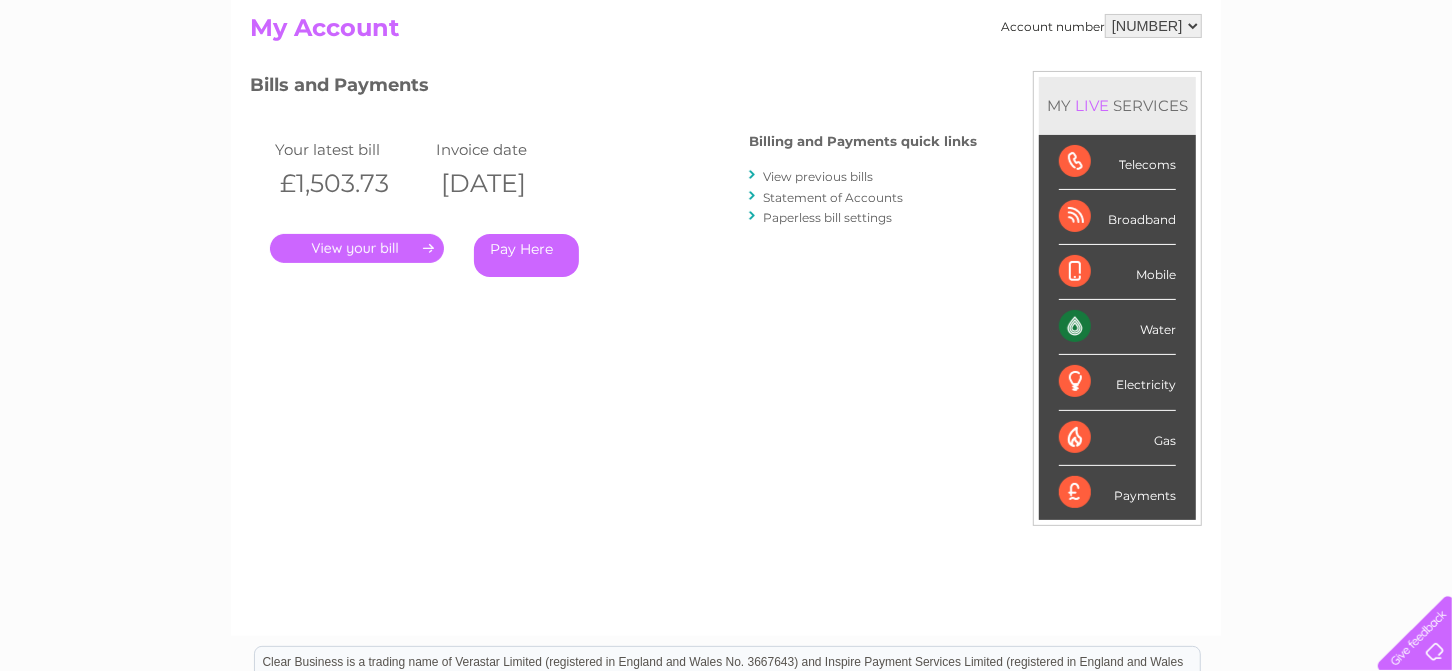 scroll, scrollTop: 0, scrollLeft: 0, axis: both 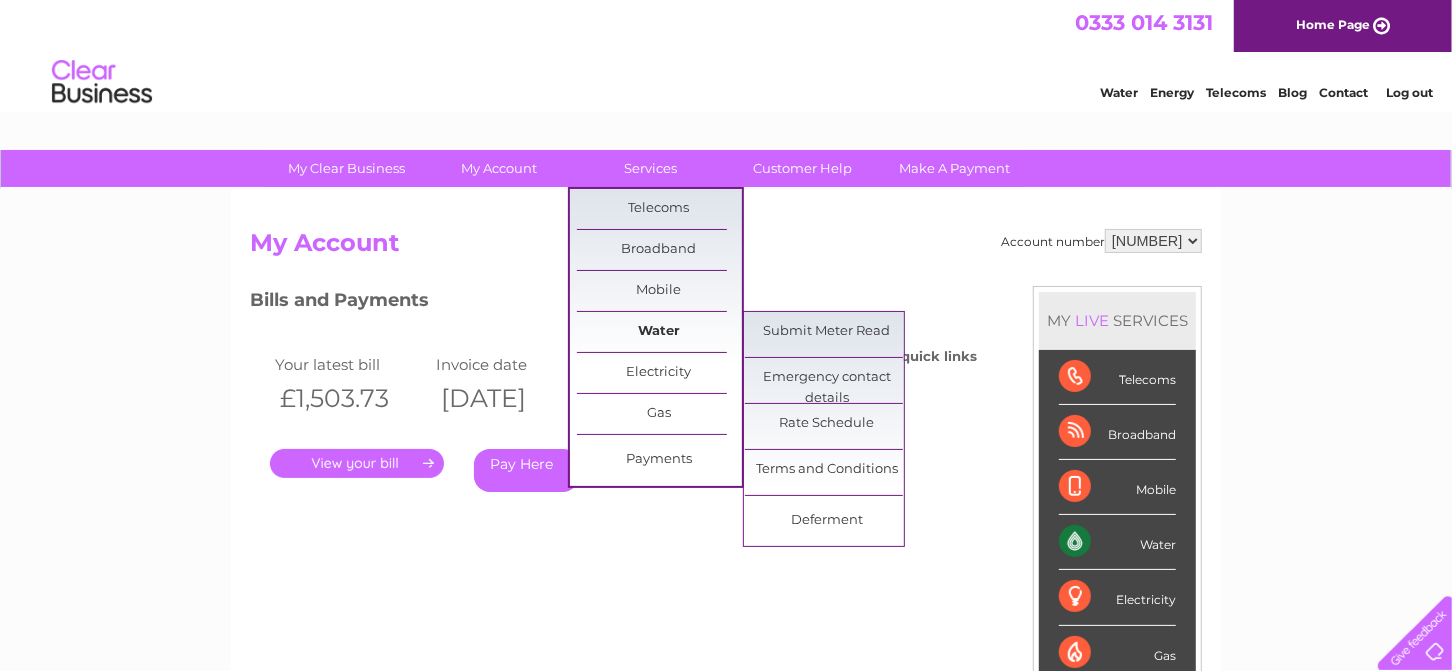 click on "Water" at bounding box center [659, 332] 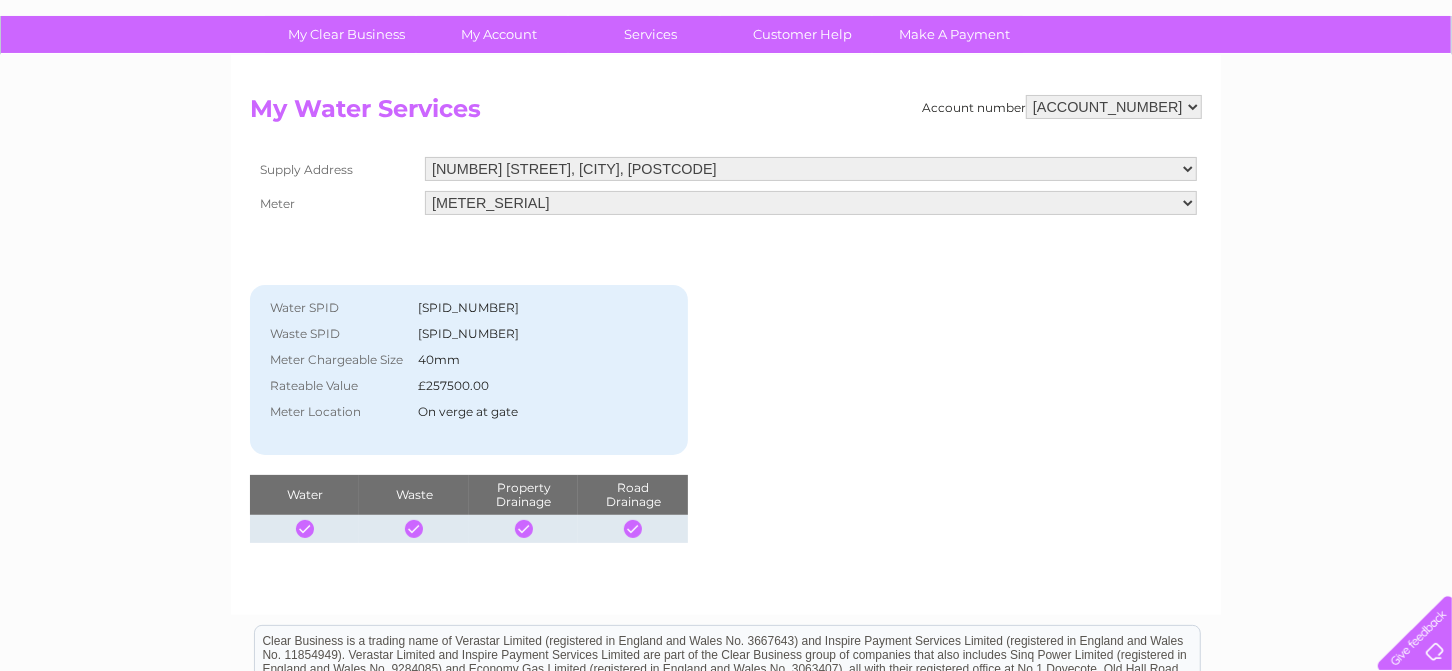 scroll, scrollTop: 99, scrollLeft: 0, axis: vertical 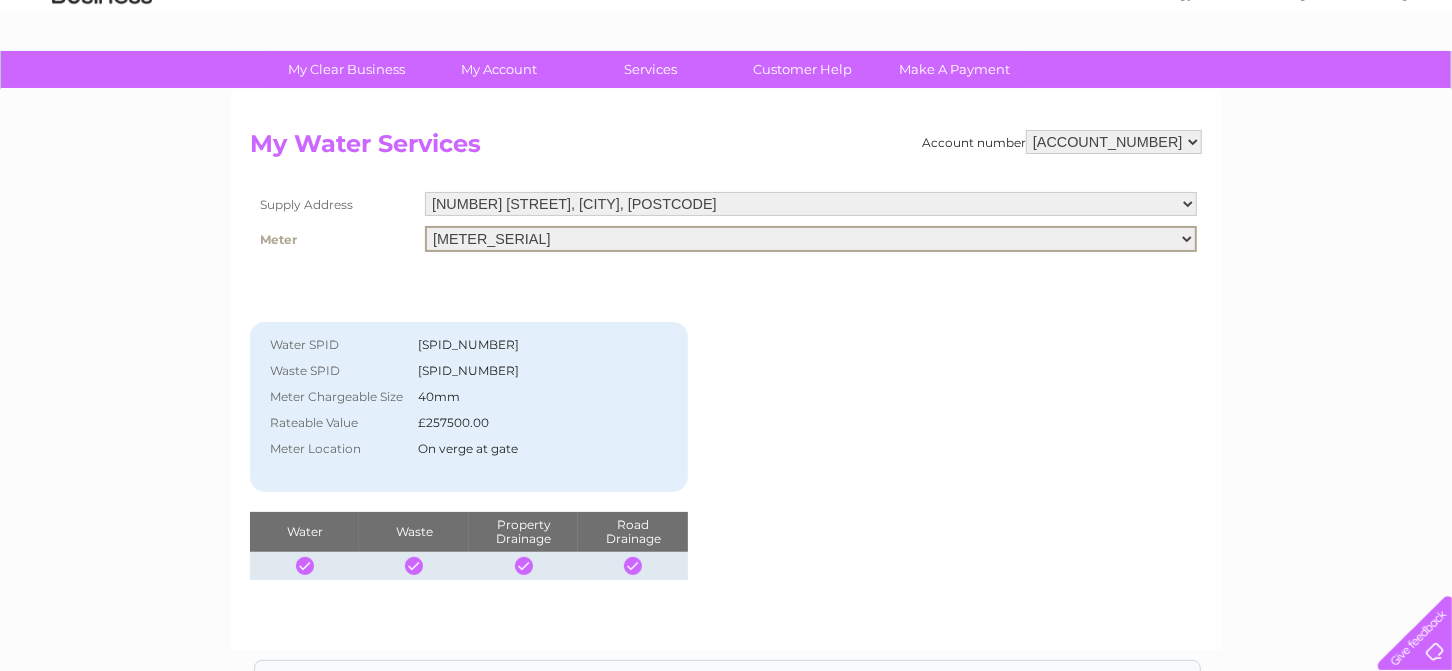 click on "[METER_SERIAL]" at bounding box center (811, 239) 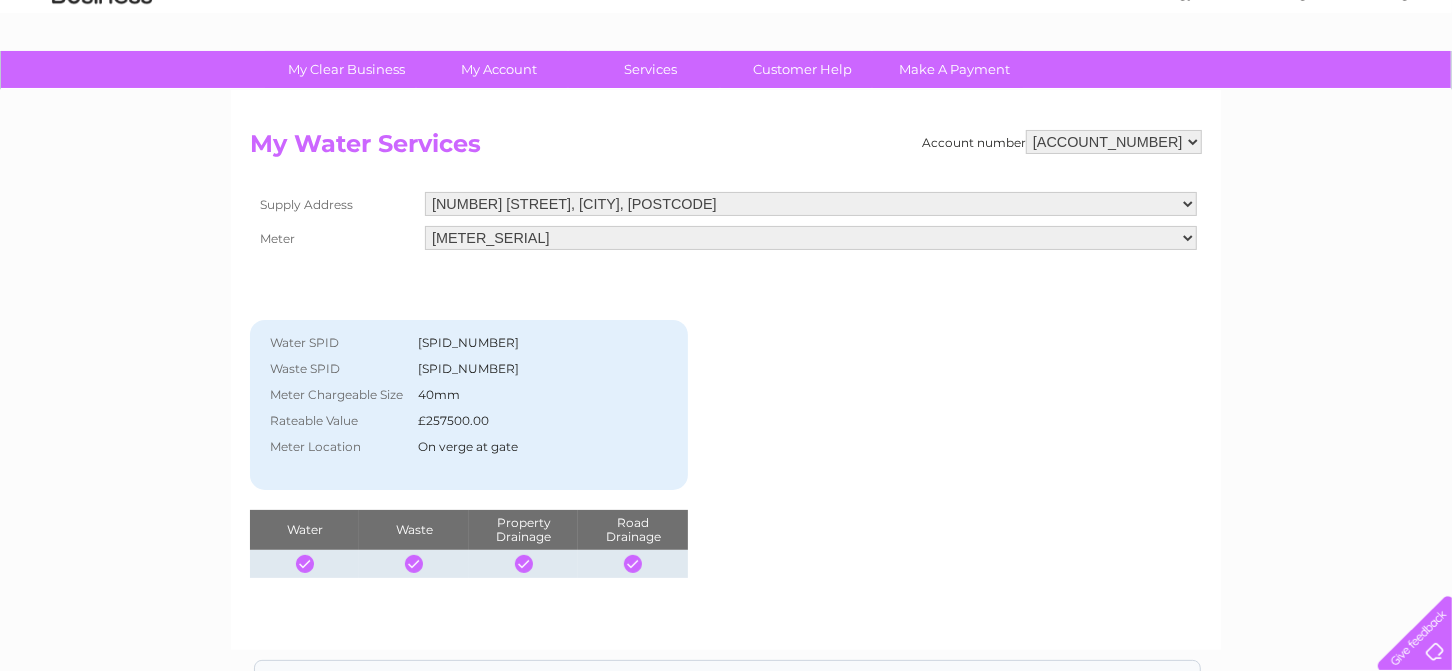 click on "[NUMBER] [STREET], [CITY], [POSTCODE]" at bounding box center [811, 204] 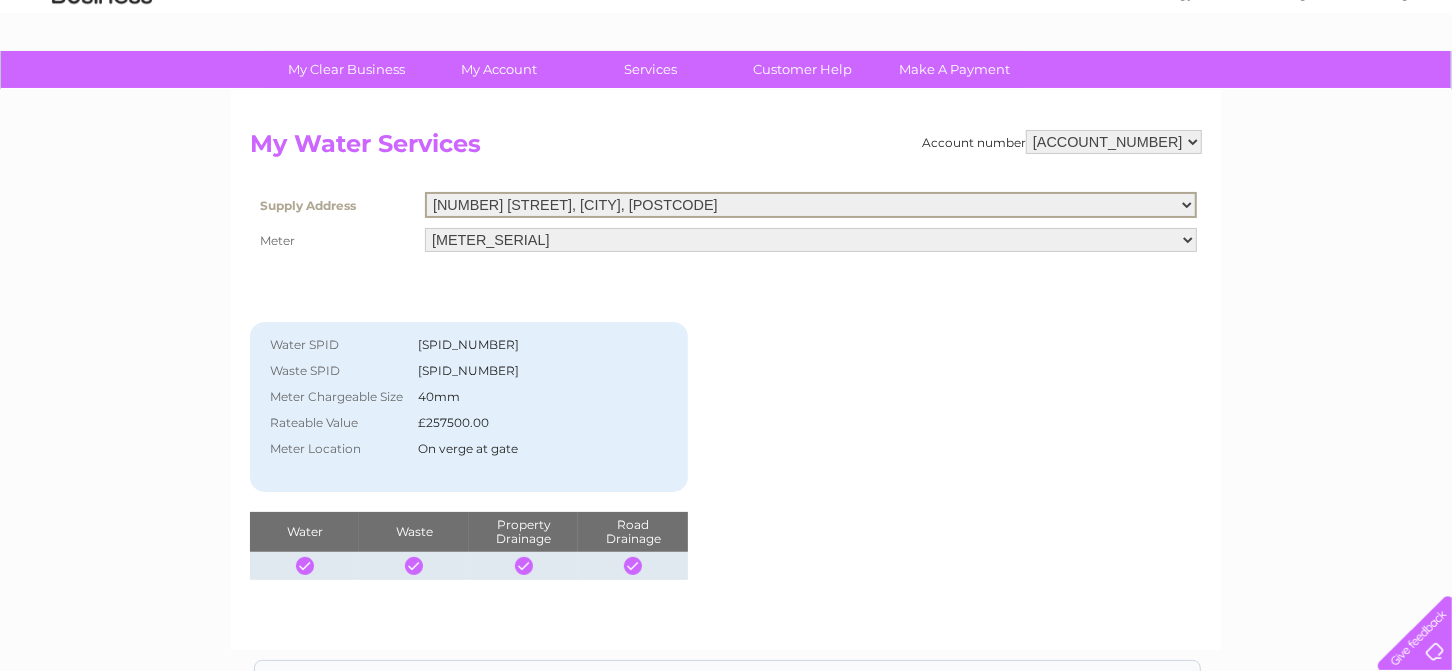 click on "[NUMBER] [STREET], [CITY], [POSTCODE]" at bounding box center [811, 205] 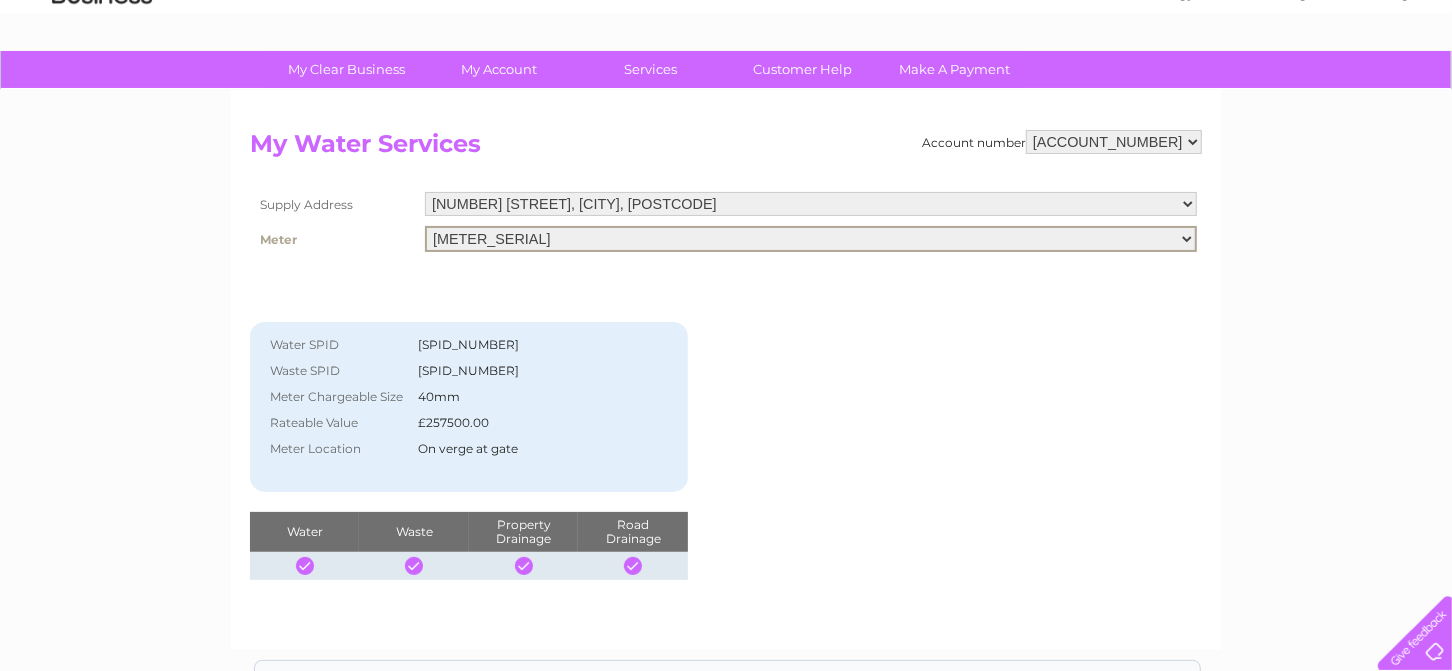 click on "[METER_SERIAL]" at bounding box center (811, 239) 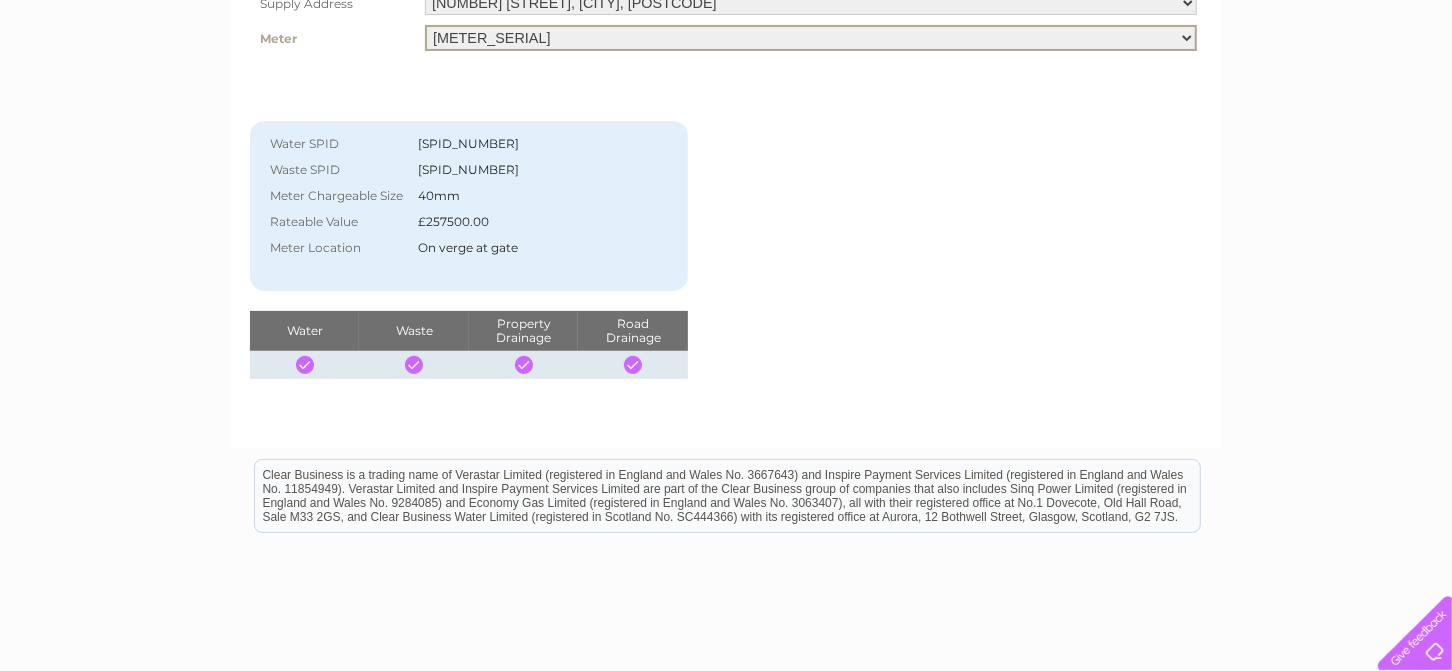 scroll, scrollTop: 433, scrollLeft: 0, axis: vertical 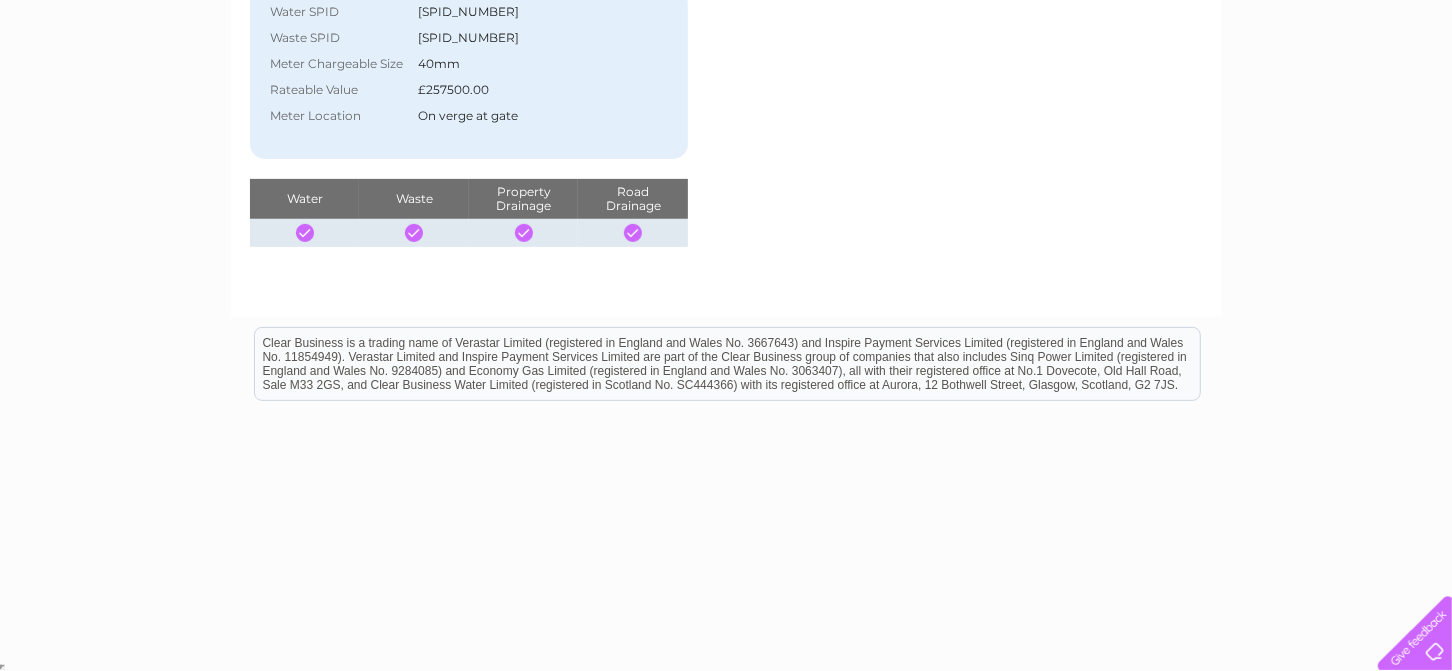 click at bounding box center [305, 233] 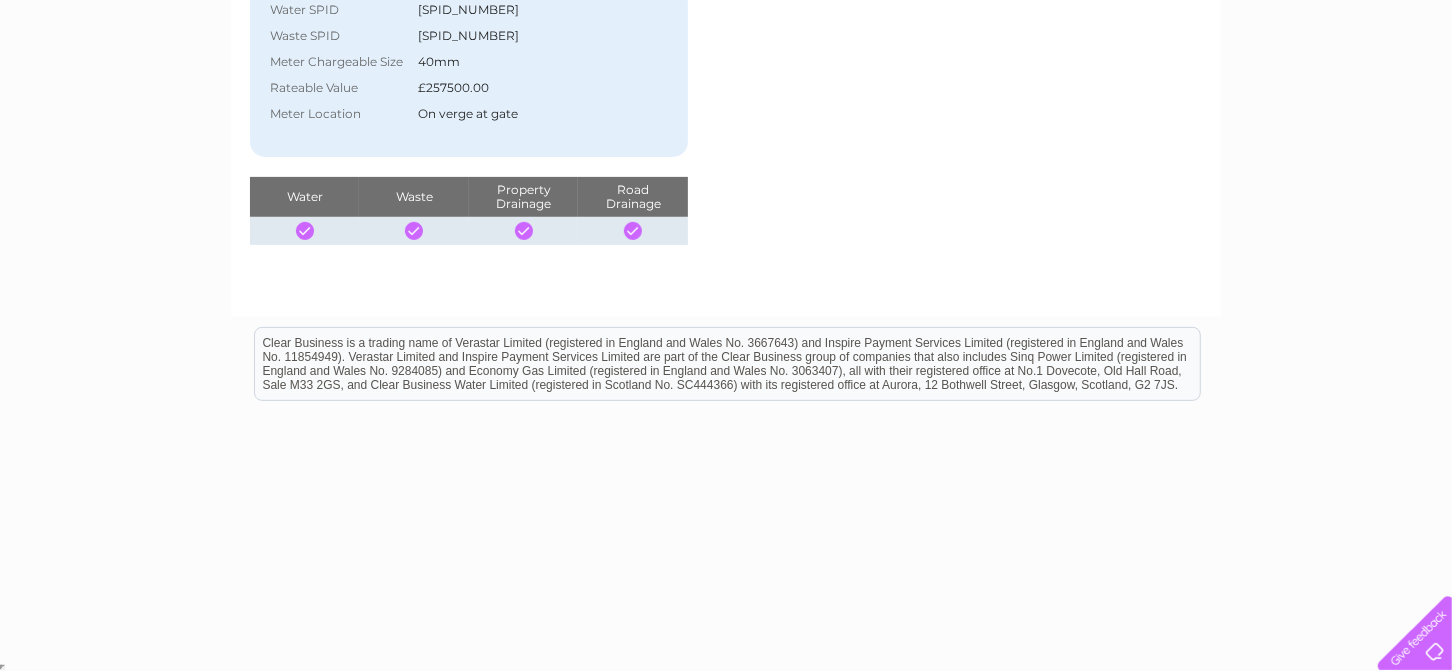 click on "Water" at bounding box center [304, 197] 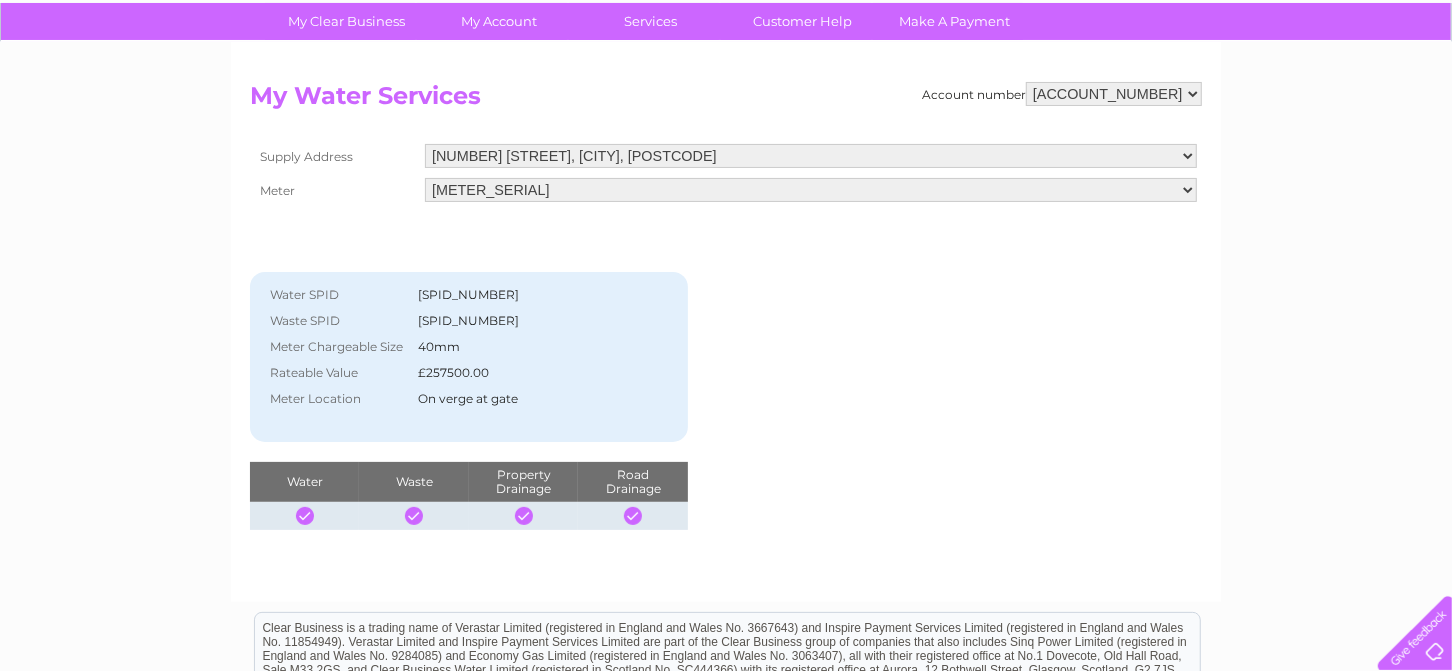 scroll, scrollTop: 0, scrollLeft: 0, axis: both 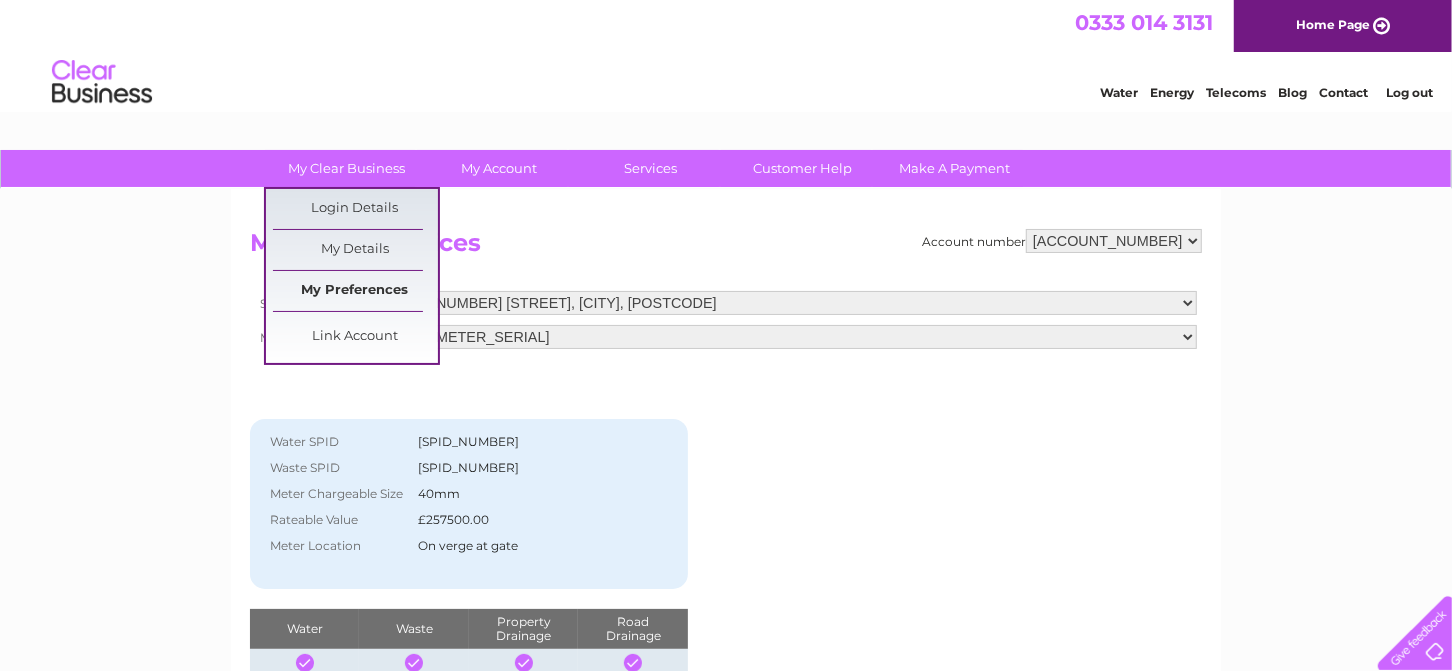 click on "My Preferences" at bounding box center (355, 291) 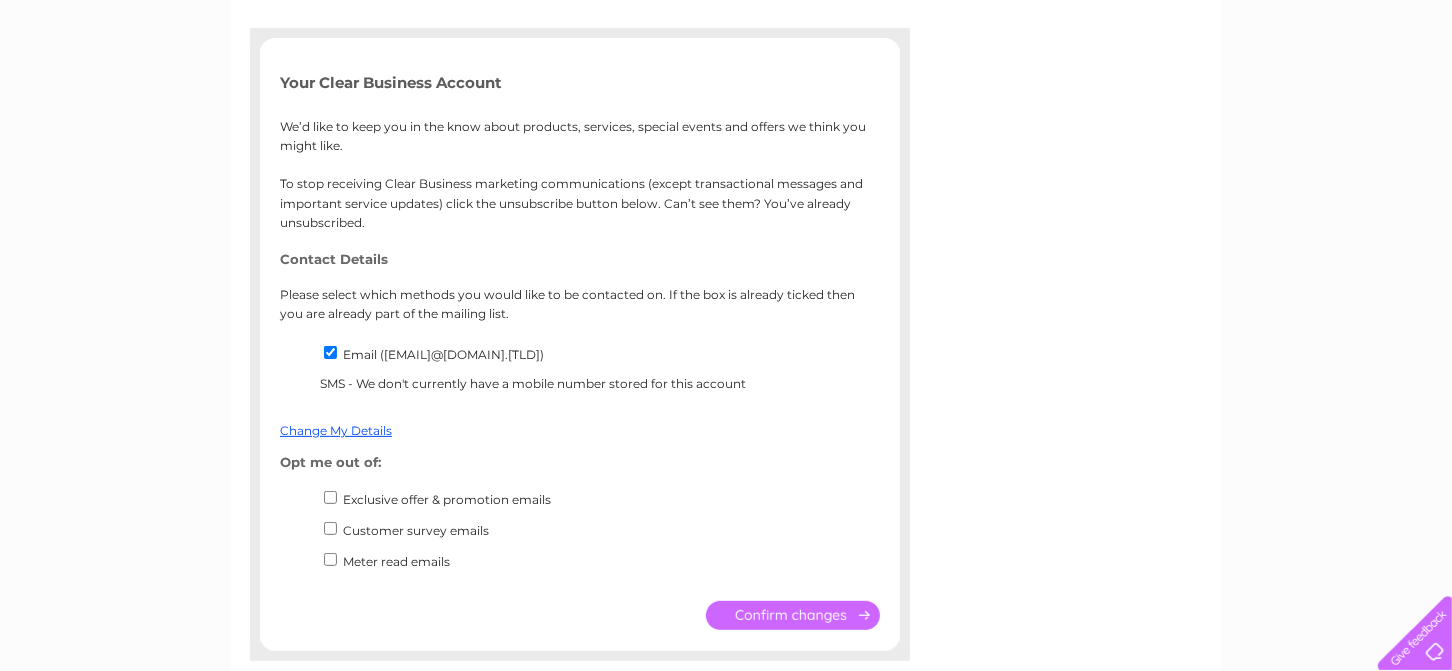 scroll, scrollTop: 499, scrollLeft: 0, axis: vertical 